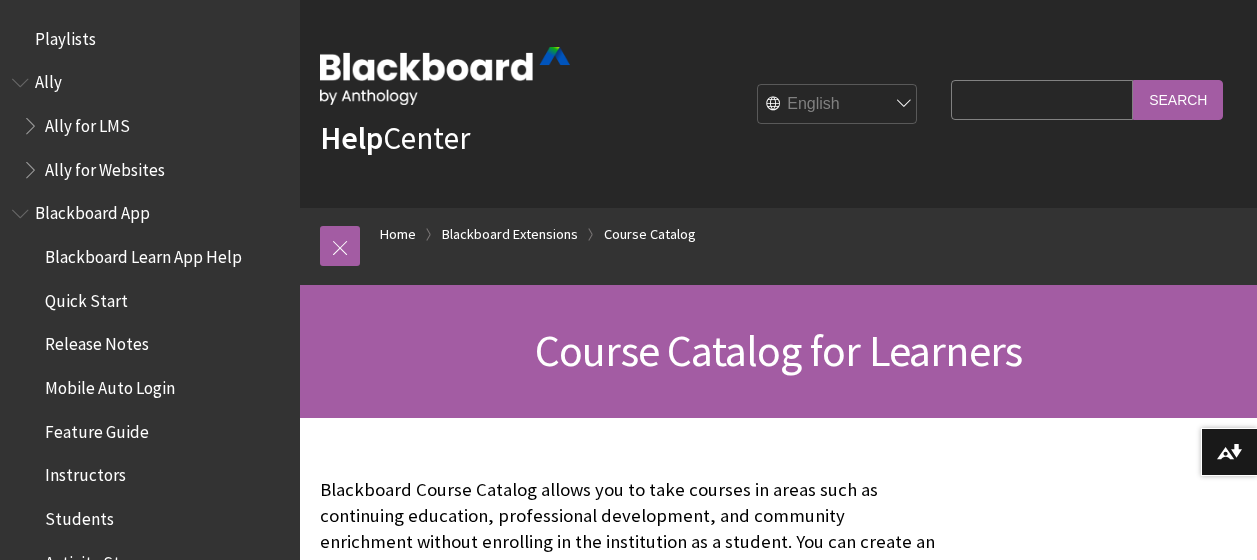 scroll, scrollTop: 0, scrollLeft: 0, axis: both 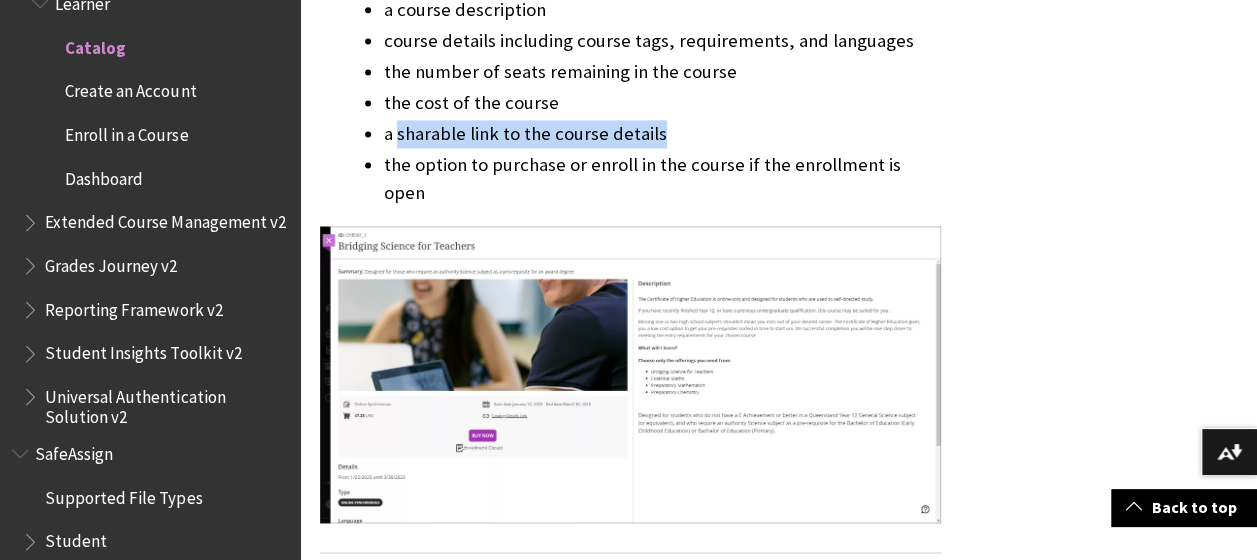 drag, startPoint x: 656, startPoint y: 131, endPoint x: 396, endPoint y: 146, distance: 260.43234 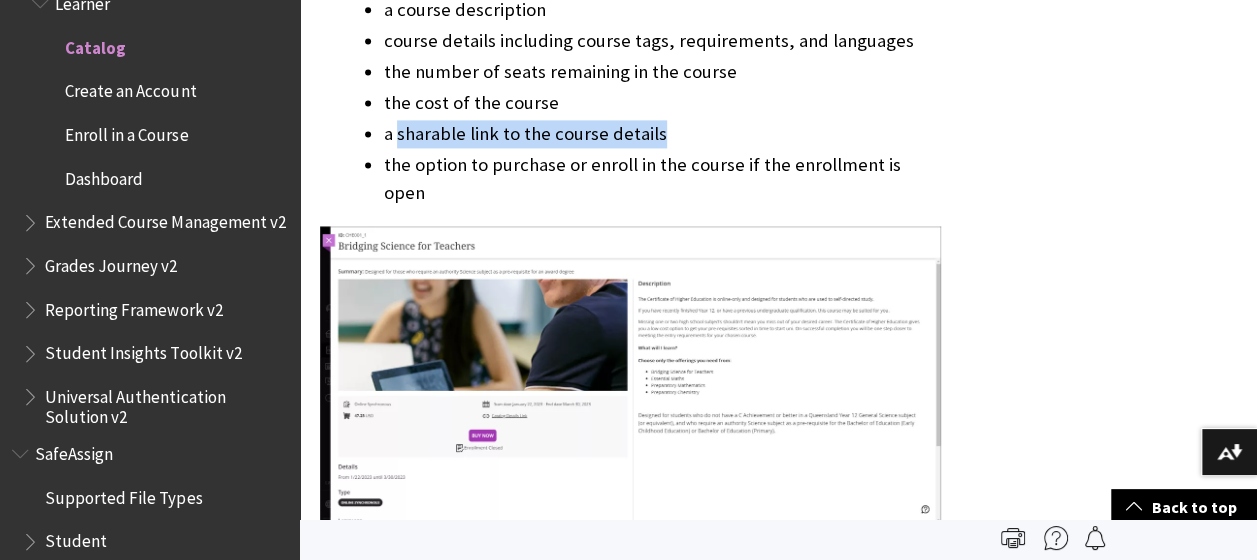 scroll, scrollTop: 1000, scrollLeft: 0, axis: vertical 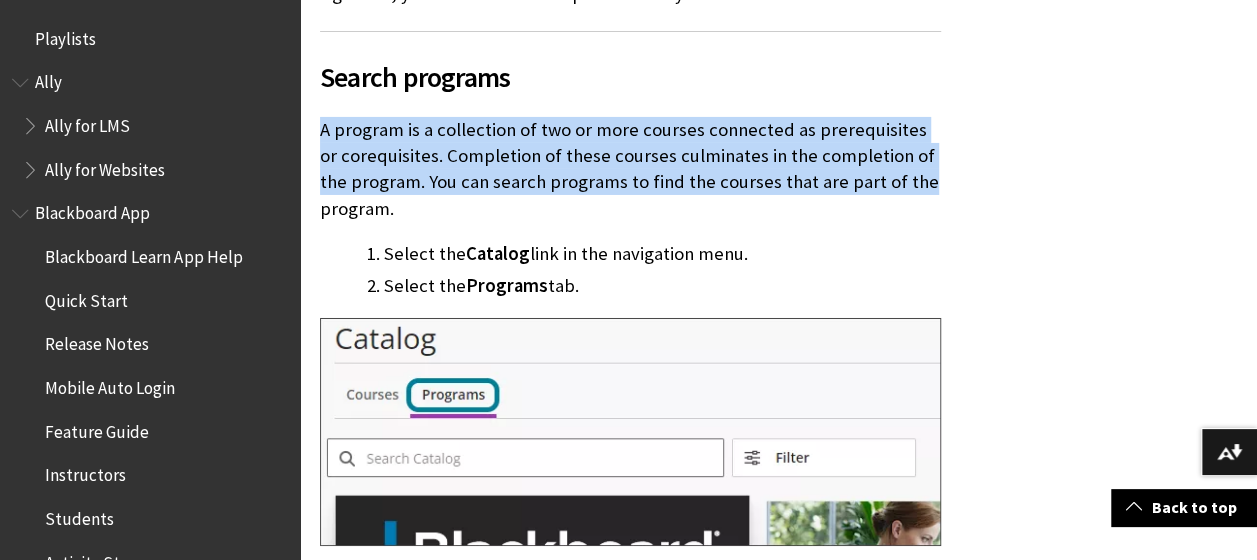 drag, startPoint x: 323, startPoint y: 100, endPoint x: 976, endPoint y: 162, distance: 655.9367 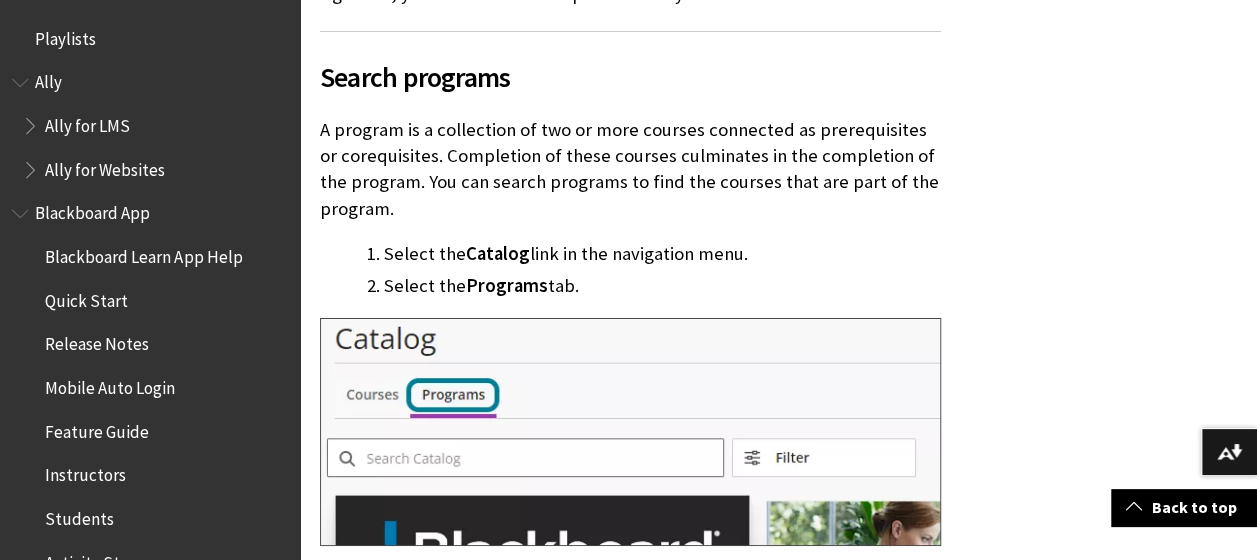 click on "A program is a collection of two or more courses connected as prerequisites or corequisites. Completion of these courses culminates in the completion of the program. You can search programs to find the courses that are part of the program." at bounding box center [630, 169] 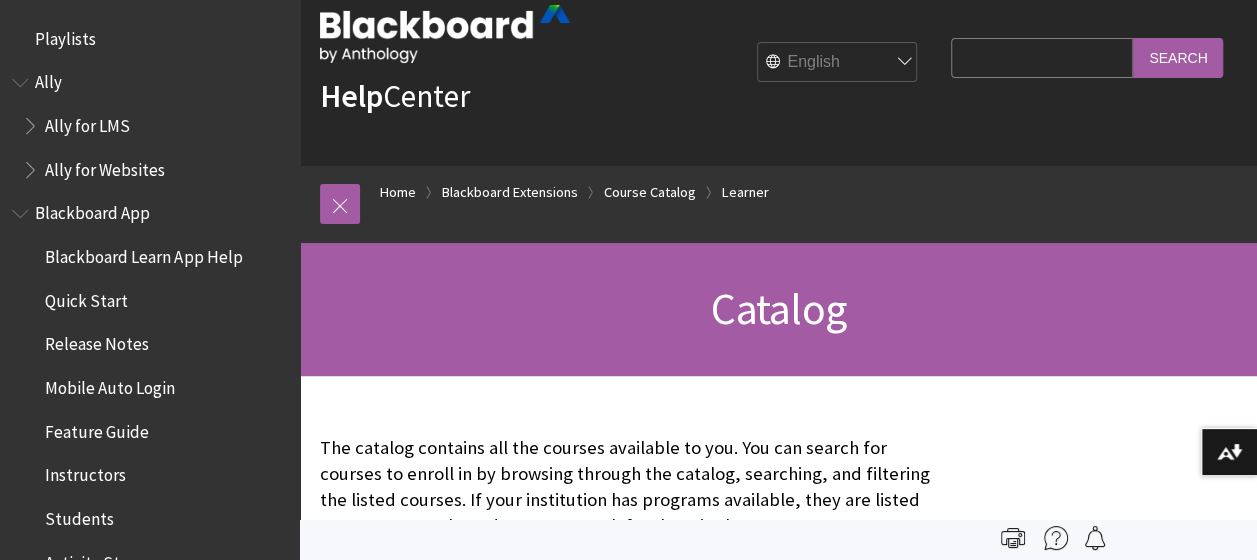 scroll, scrollTop: 0, scrollLeft: 0, axis: both 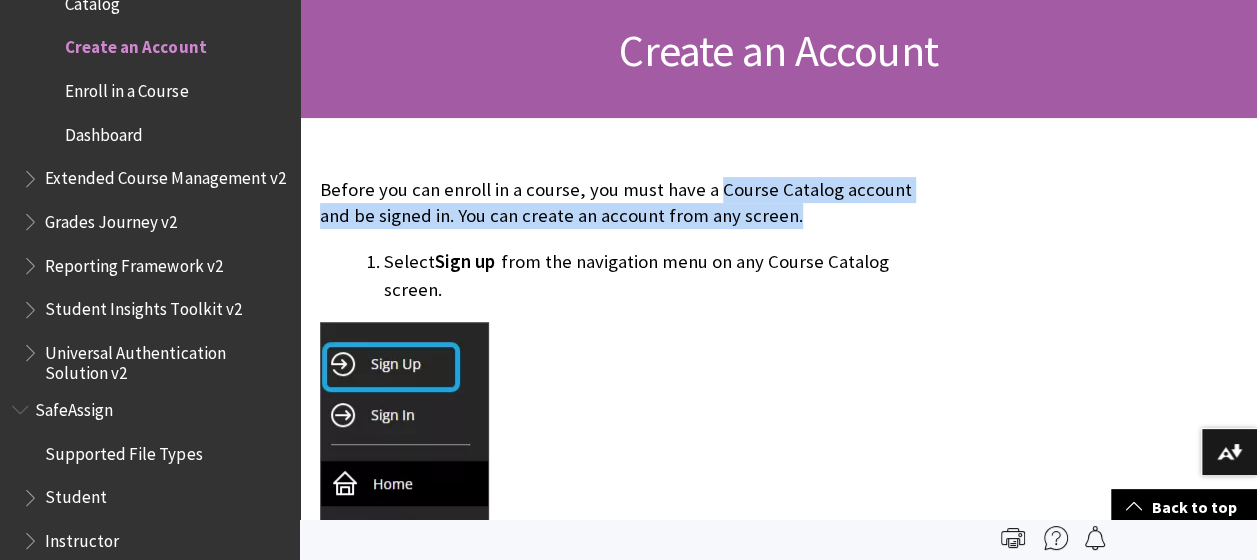 drag, startPoint x: 711, startPoint y: 188, endPoint x: 757, endPoint y: 214, distance: 52.83938 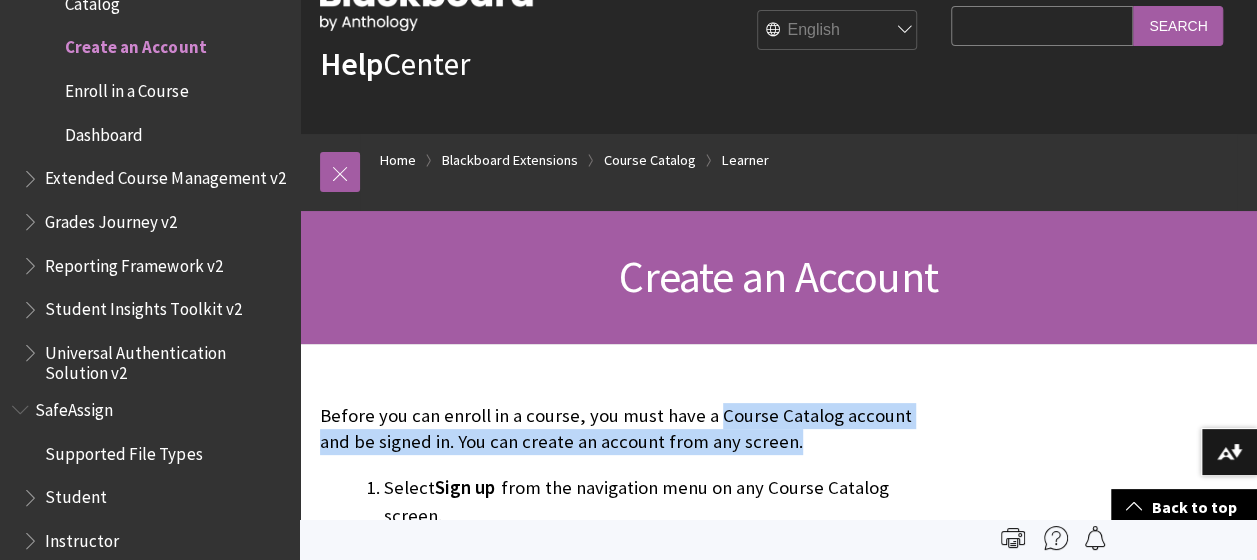 scroll, scrollTop: 0, scrollLeft: 0, axis: both 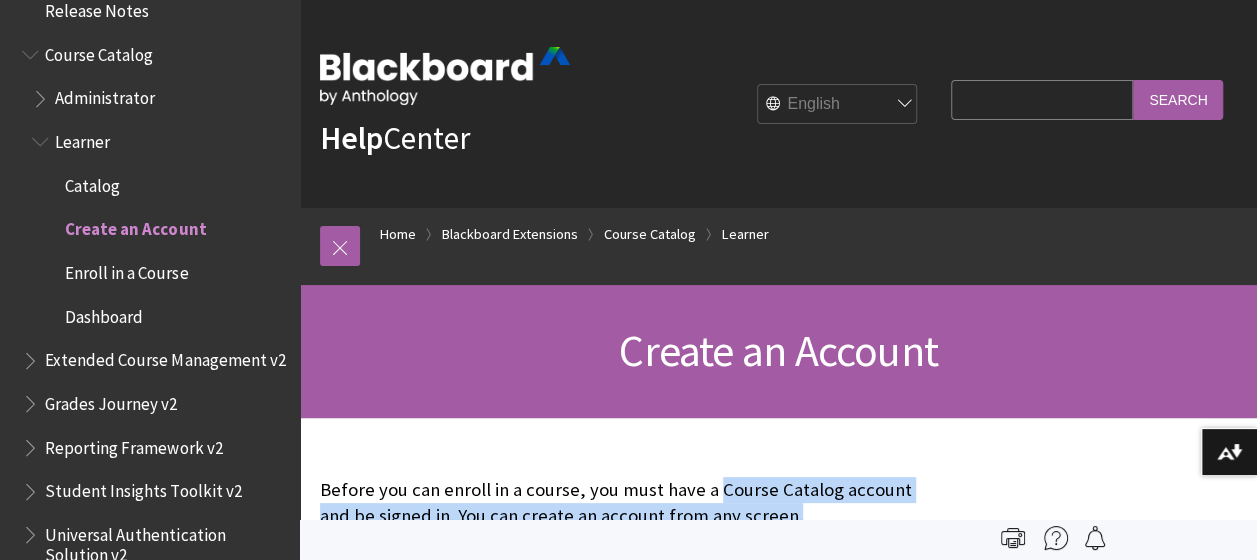 click on "Enroll in a Course" at bounding box center [126, 269] 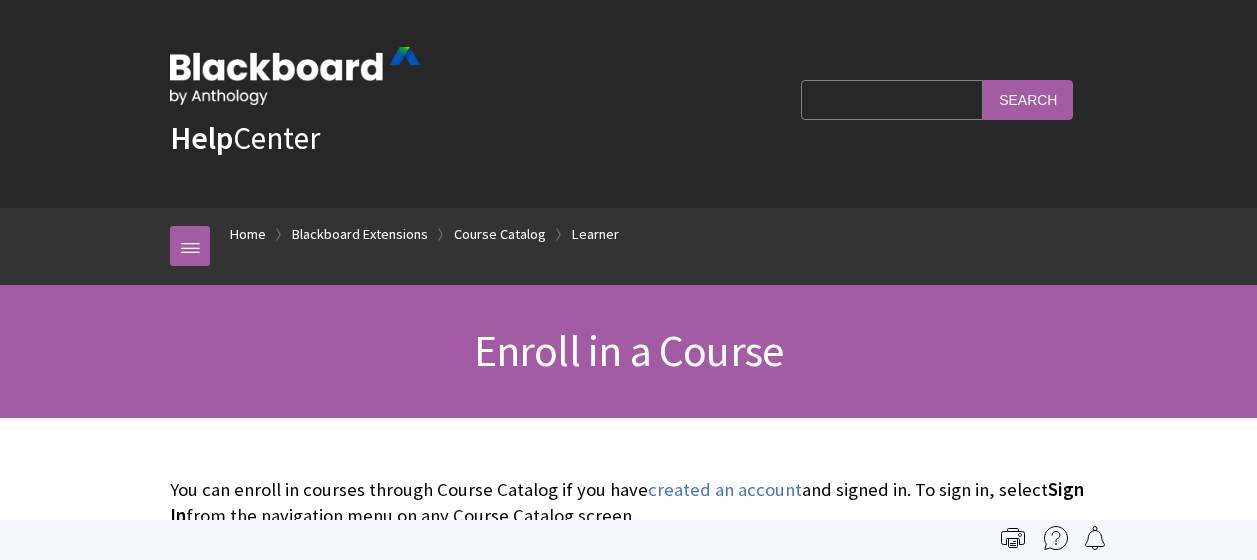 scroll, scrollTop: 0, scrollLeft: 0, axis: both 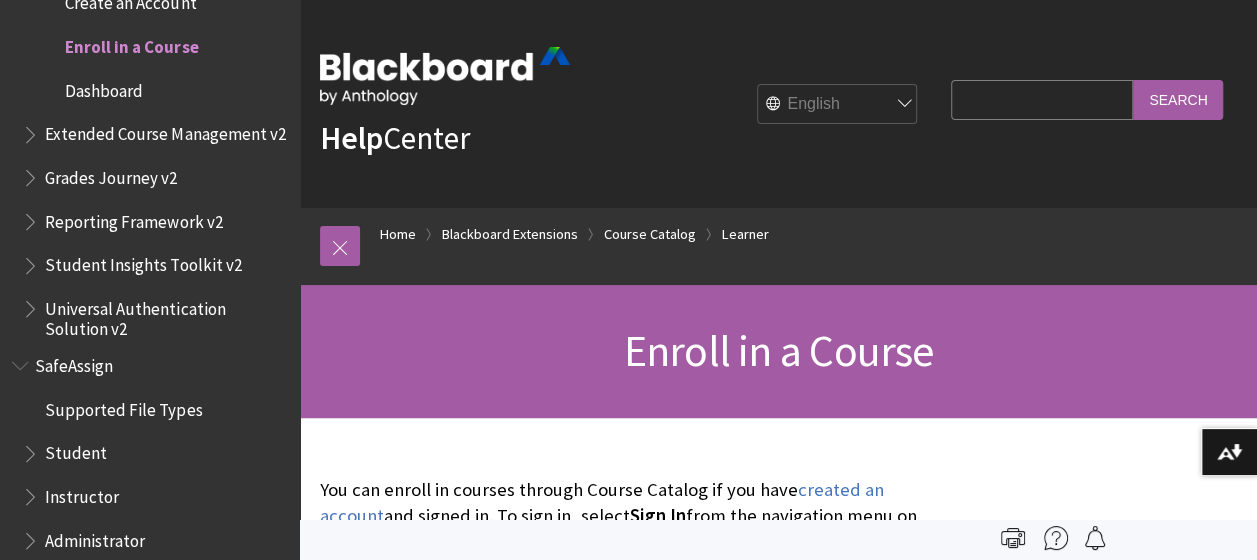 click on "Search Query" at bounding box center [1042, 99] 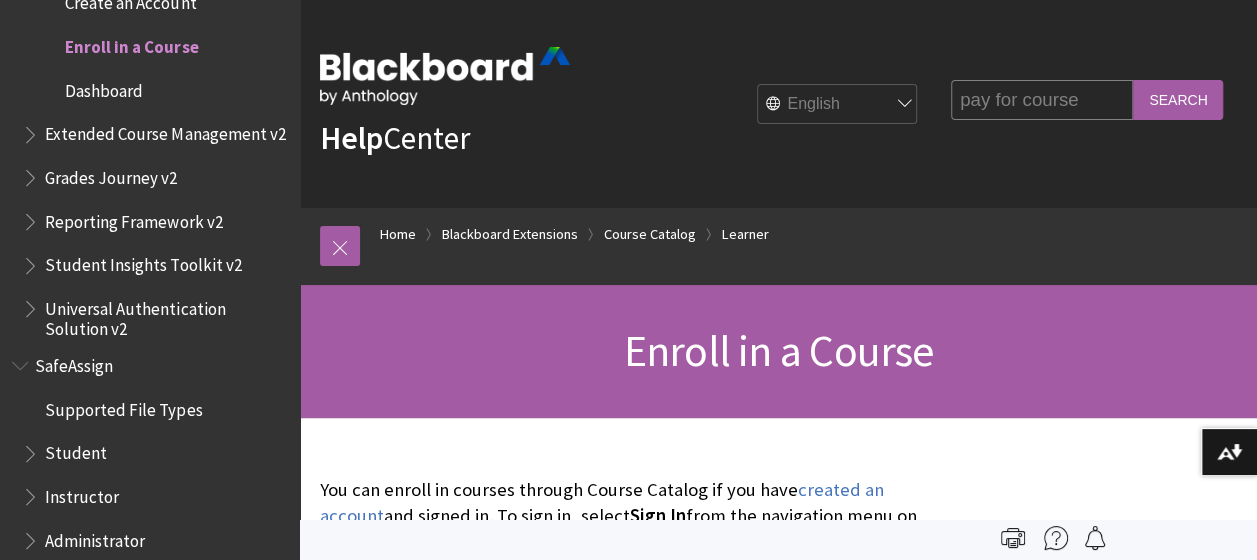 type on "pay for course" 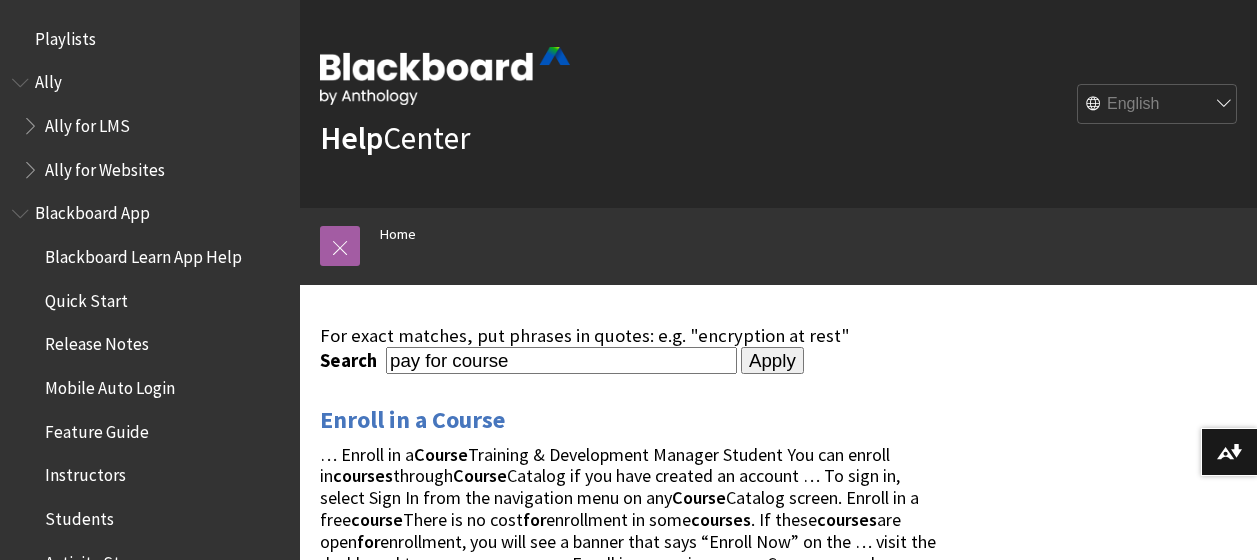 scroll, scrollTop: 0, scrollLeft: 0, axis: both 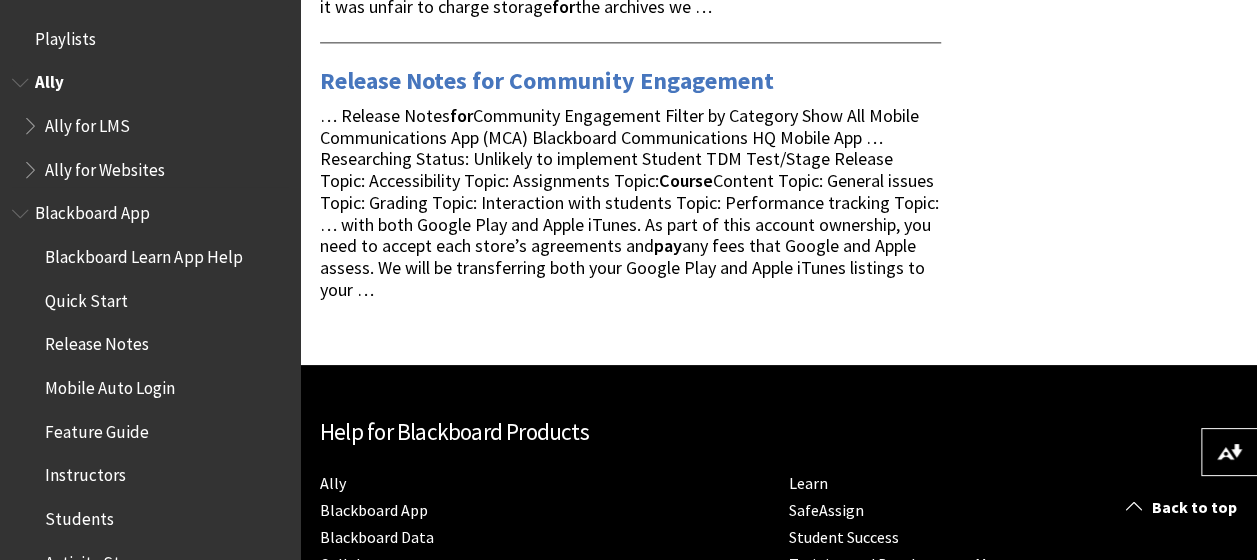click on "Ally" at bounding box center [49, 79] 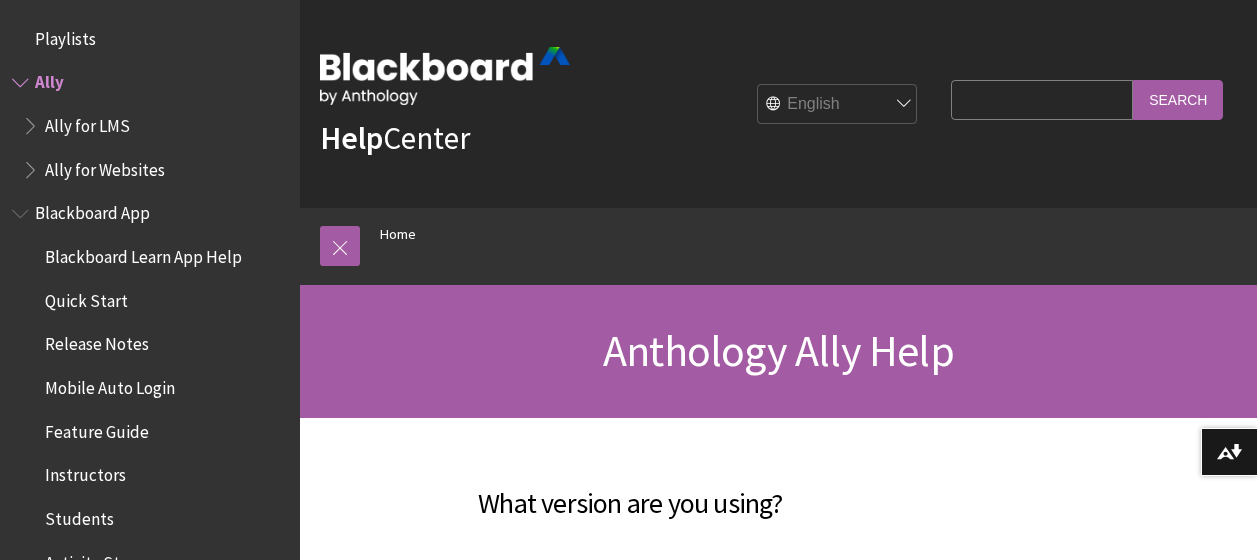 scroll, scrollTop: 0, scrollLeft: 0, axis: both 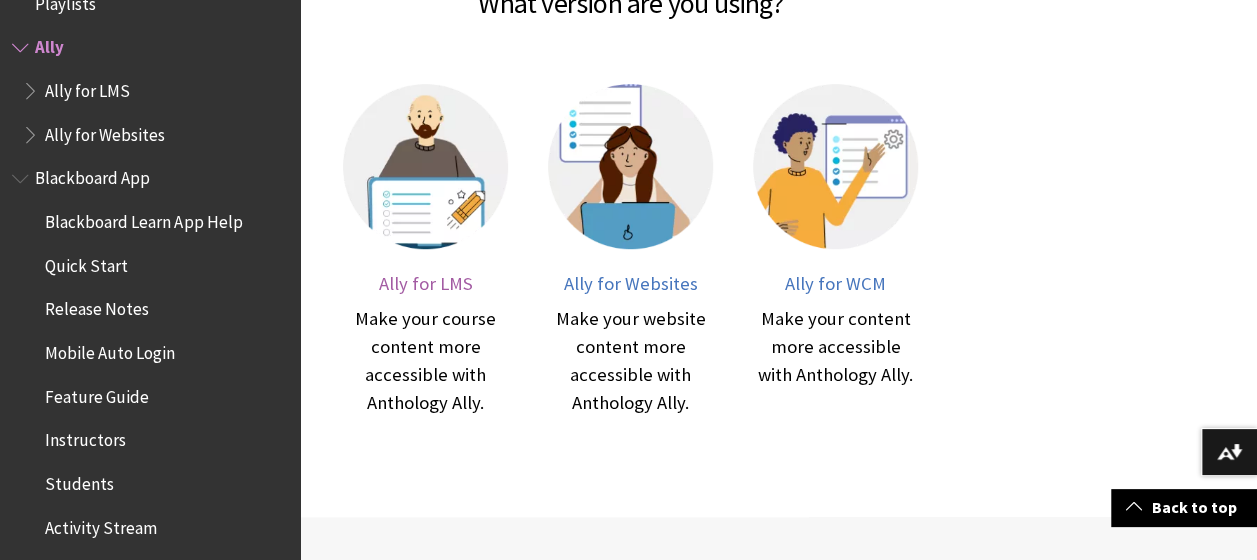 click on "Ally for LMS" at bounding box center [426, 283] 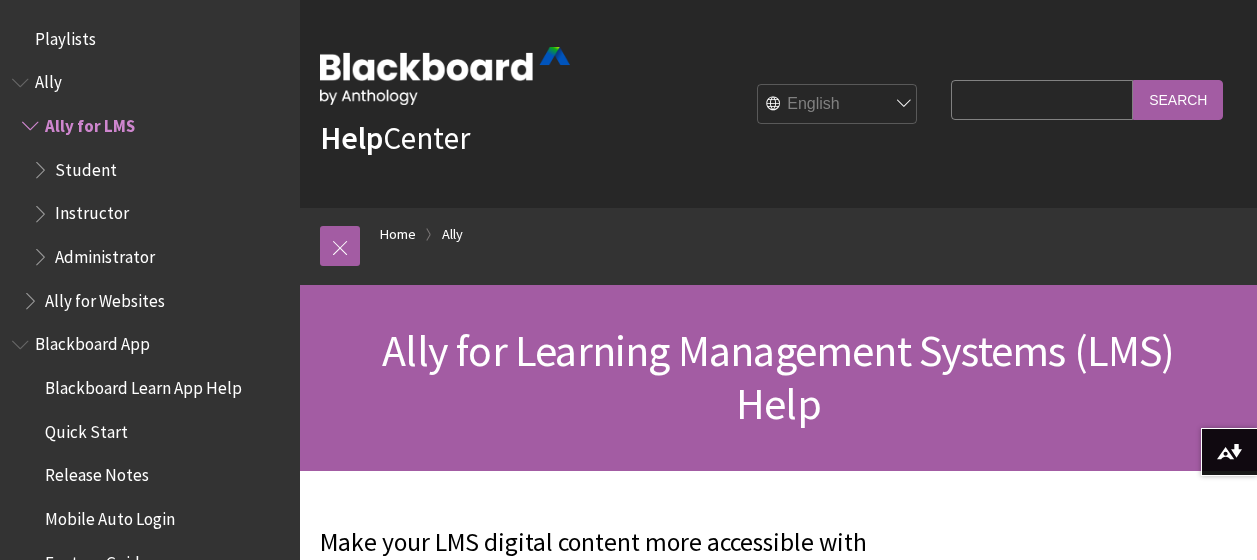 scroll, scrollTop: 0, scrollLeft: 0, axis: both 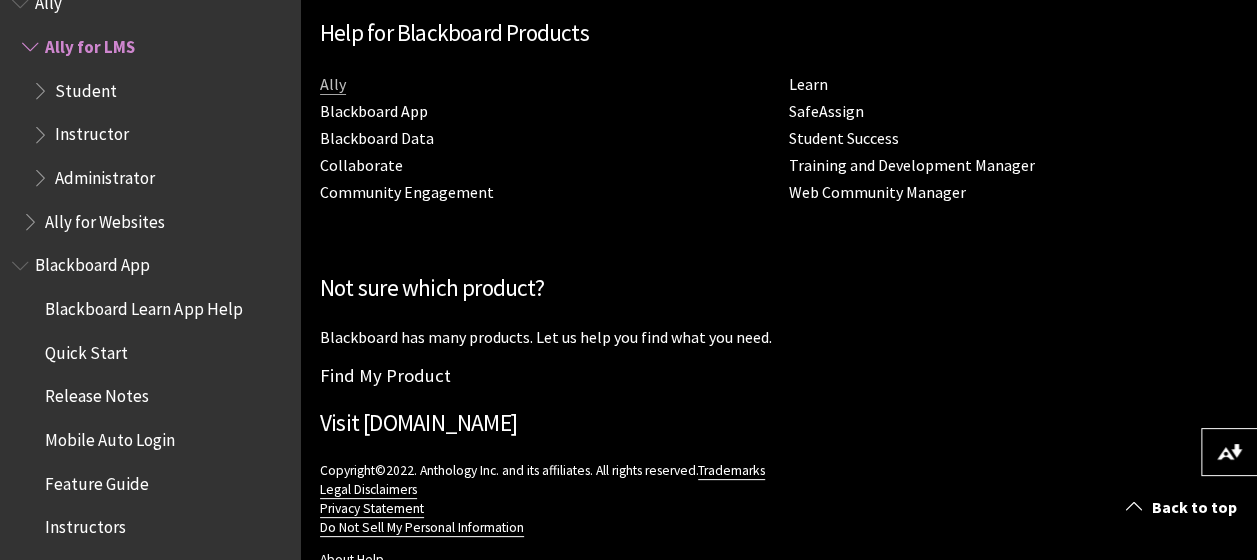 click on "Ally" at bounding box center (333, 84) 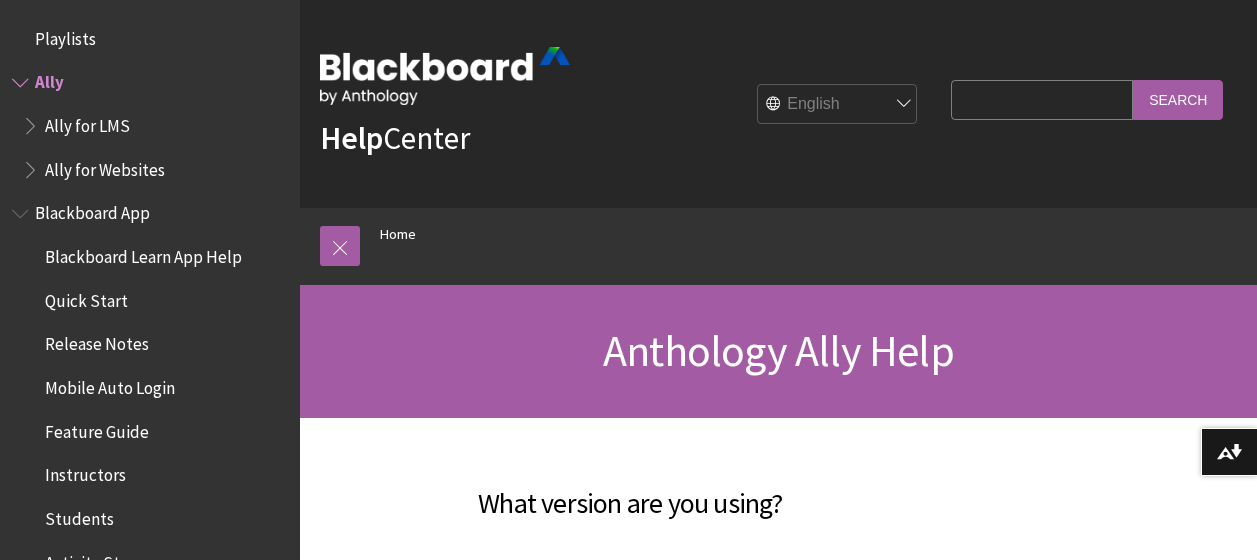 scroll, scrollTop: 0, scrollLeft: 0, axis: both 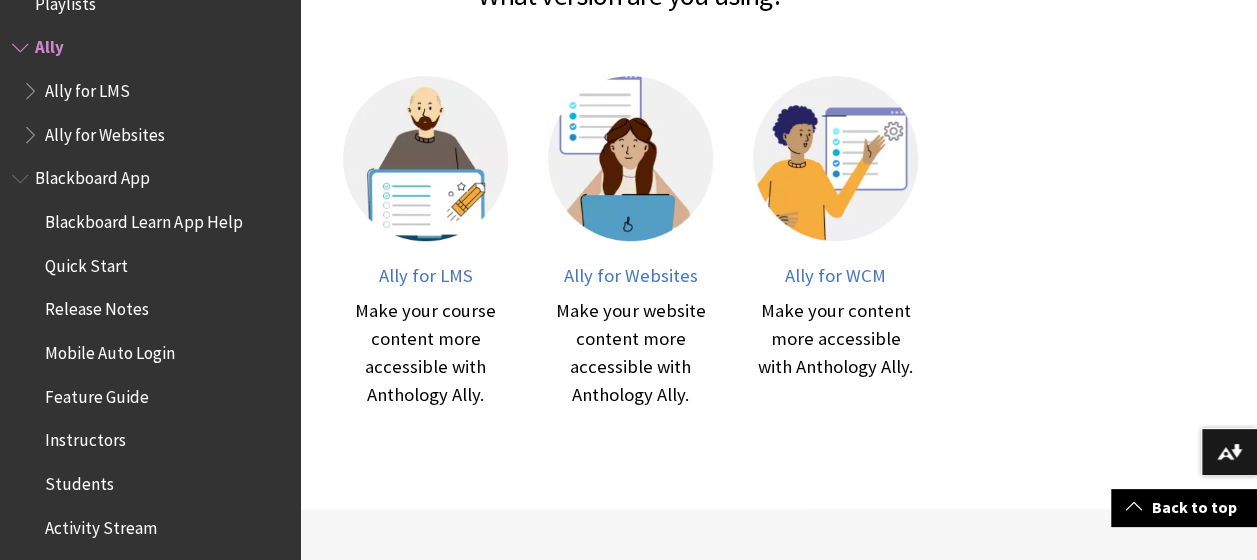click on "Ally for LMS" at bounding box center [87, 87] 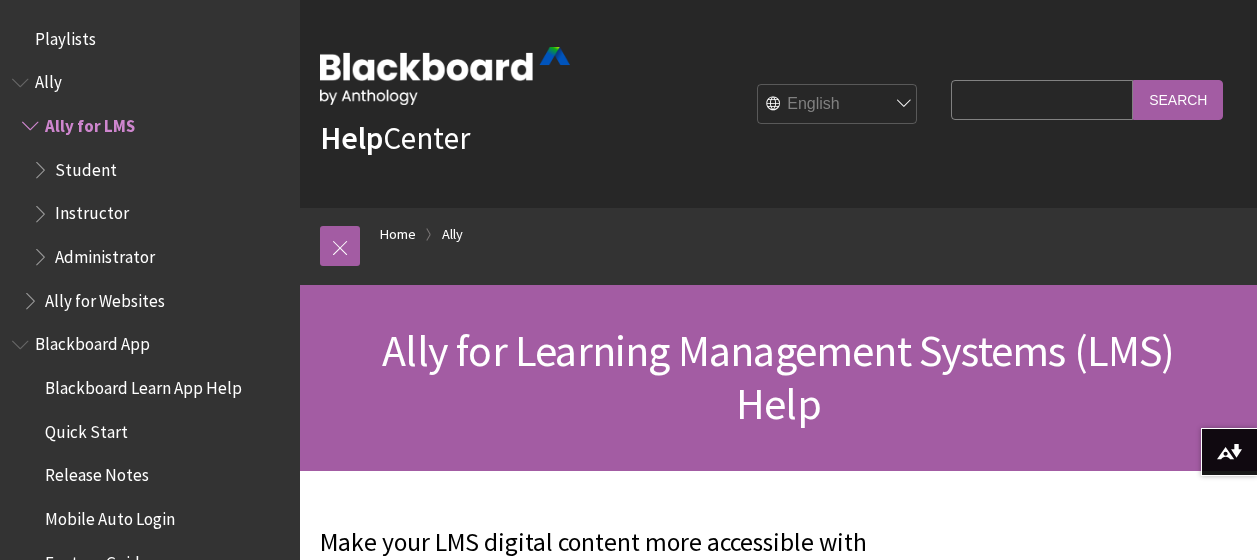 scroll, scrollTop: 0, scrollLeft: 0, axis: both 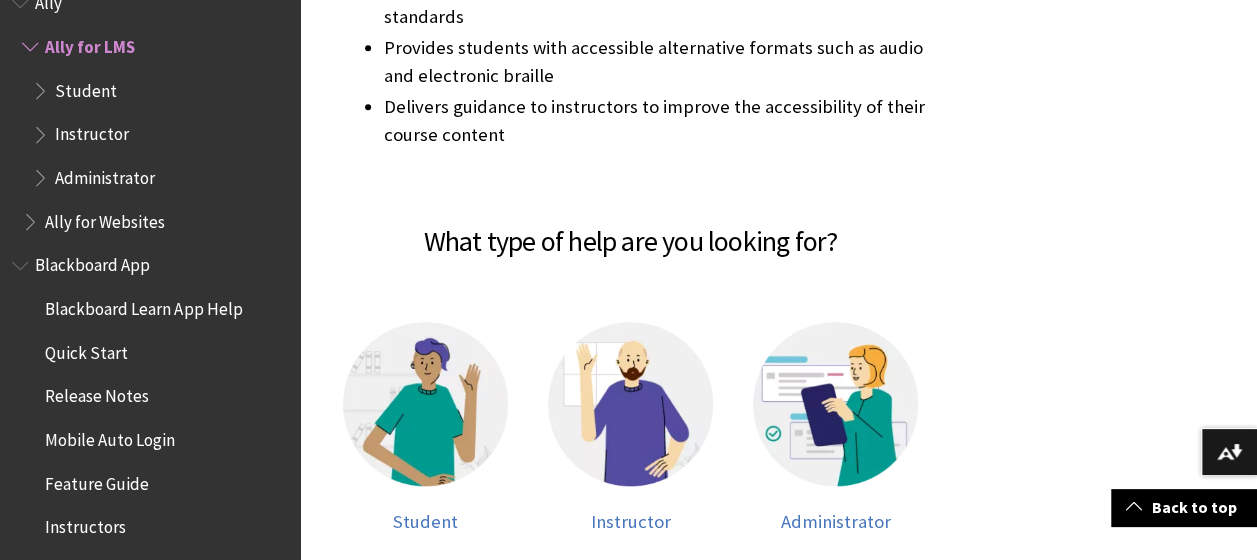 click on "Student" at bounding box center [86, 87] 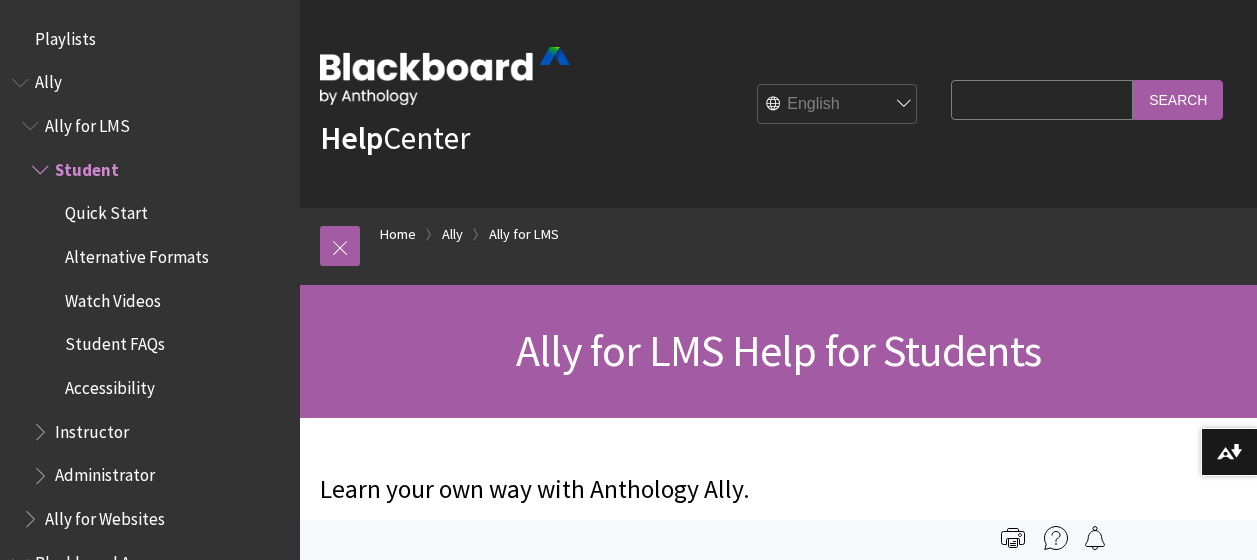 scroll, scrollTop: 0, scrollLeft: 0, axis: both 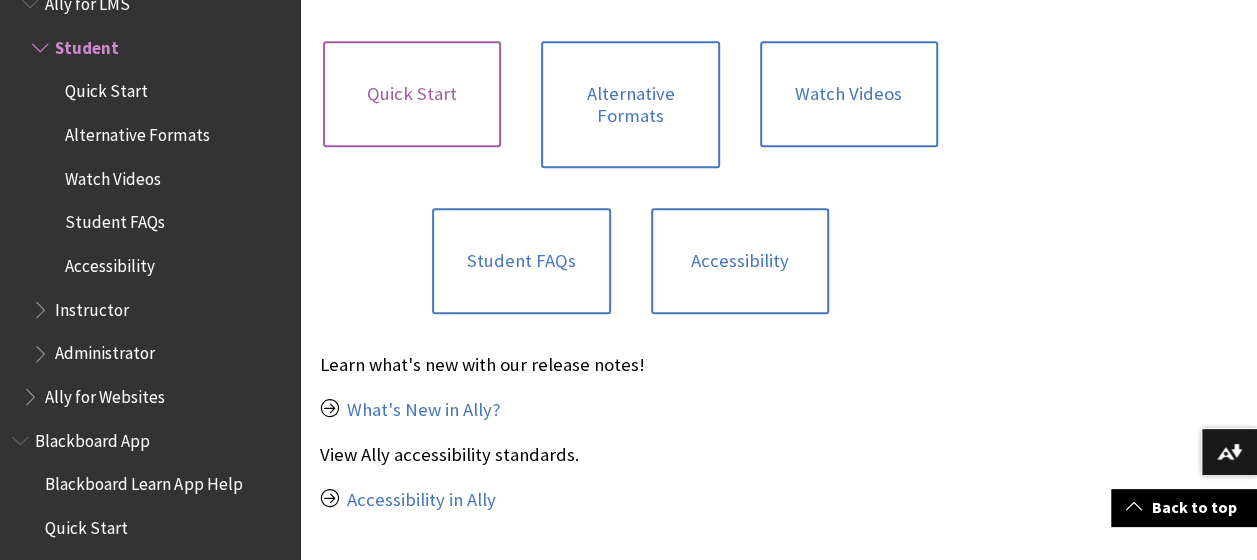 click on "Quick Start" at bounding box center [412, 94] 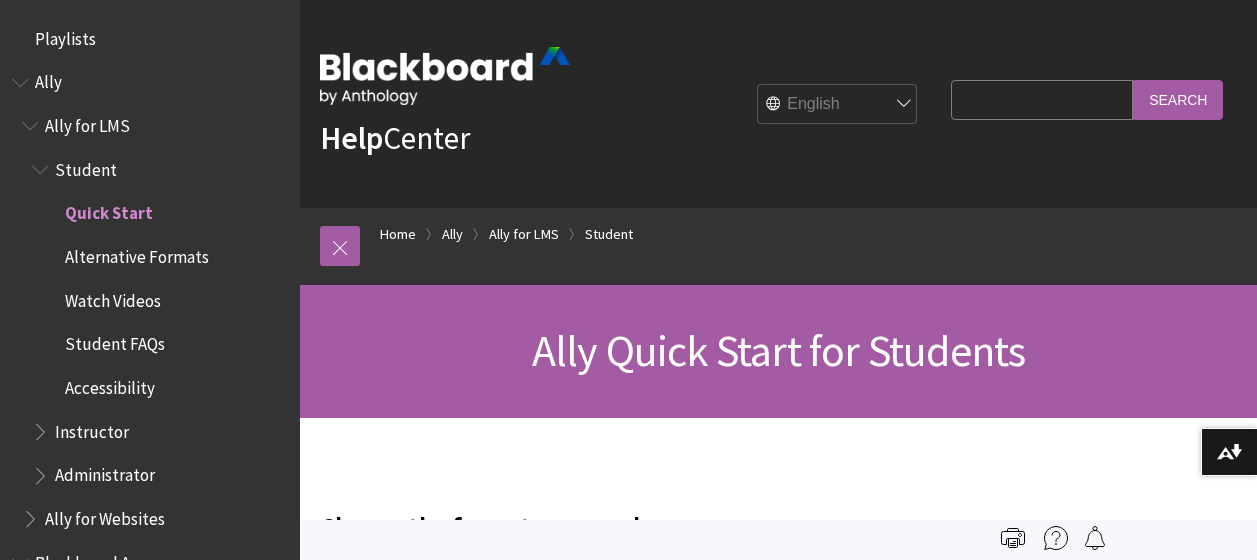 scroll, scrollTop: 0, scrollLeft: 0, axis: both 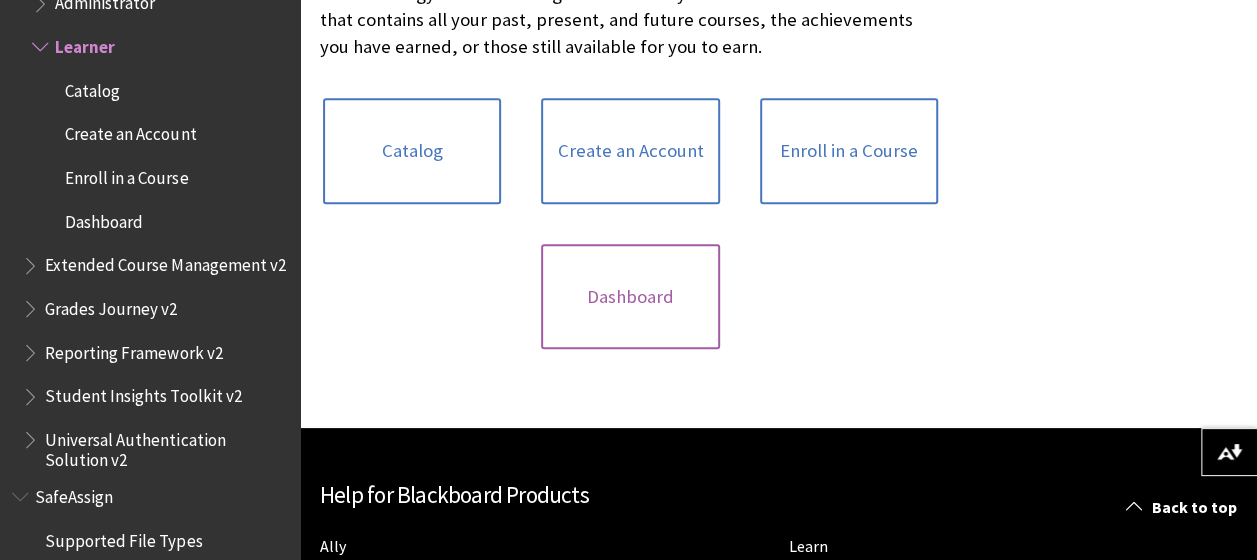 drag, startPoint x: 664, startPoint y: 314, endPoint x: 646, endPoint y: 322, distance: 19.697716 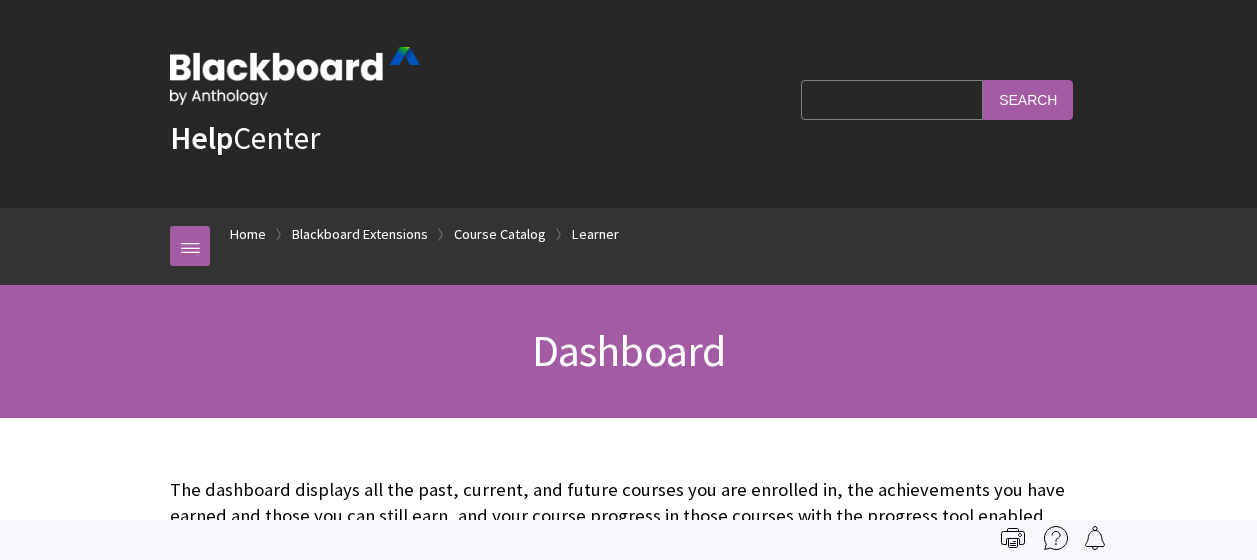 scroll, scrollTop: 300, scrollLeft: 0, axis: vertical 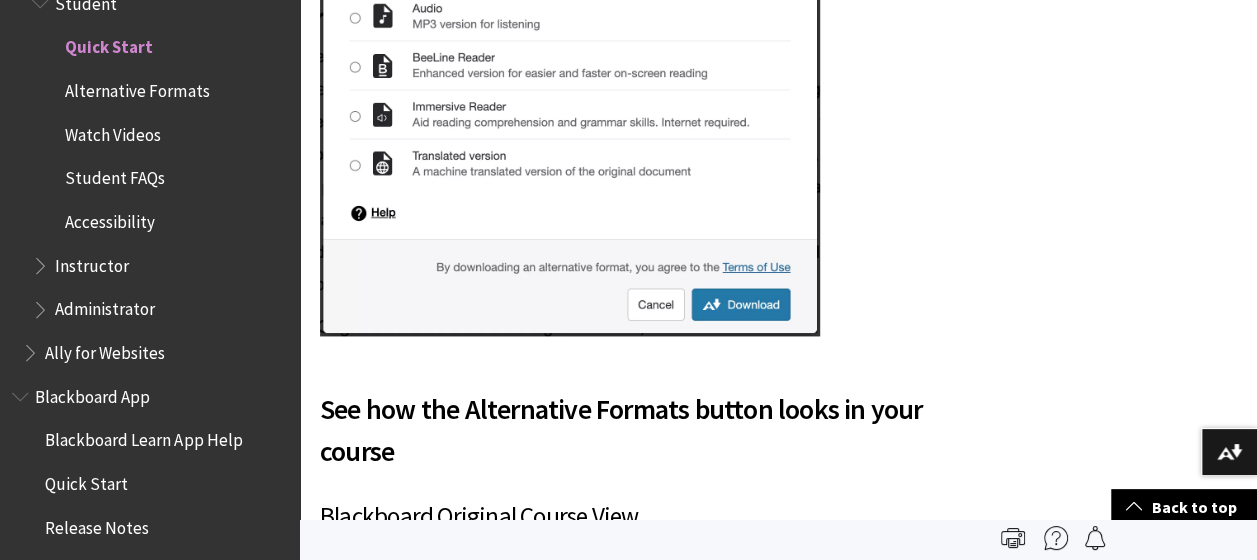 click on "Quick Start" at bounding box center (86, 480) 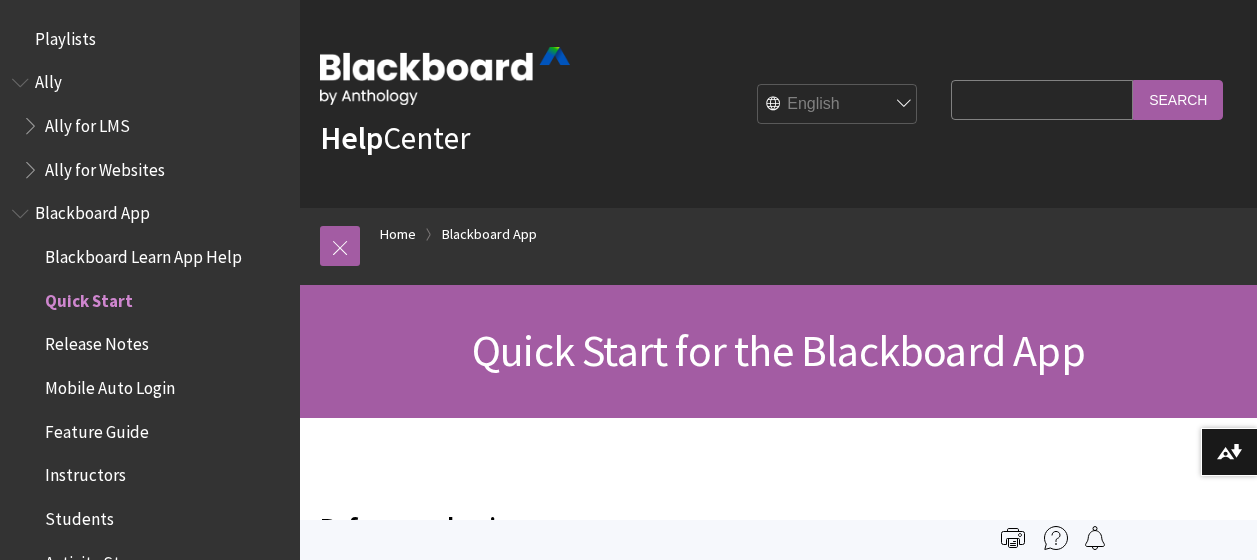 scroll, scrollTop: 0, scrollLeft: 0, axis: both 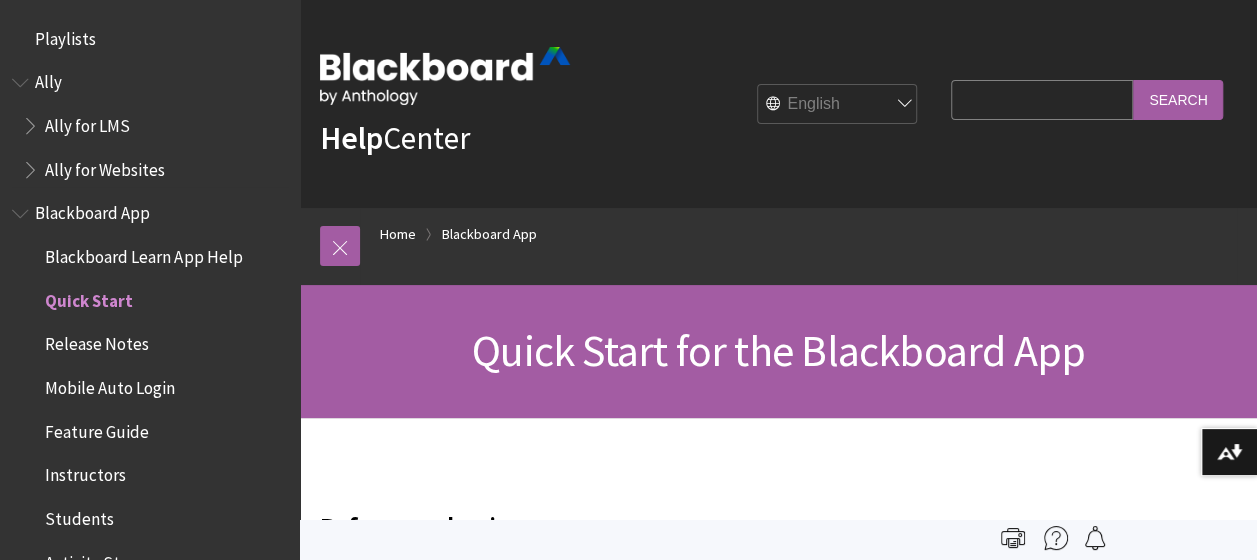 click at bounding box center (22, 78) 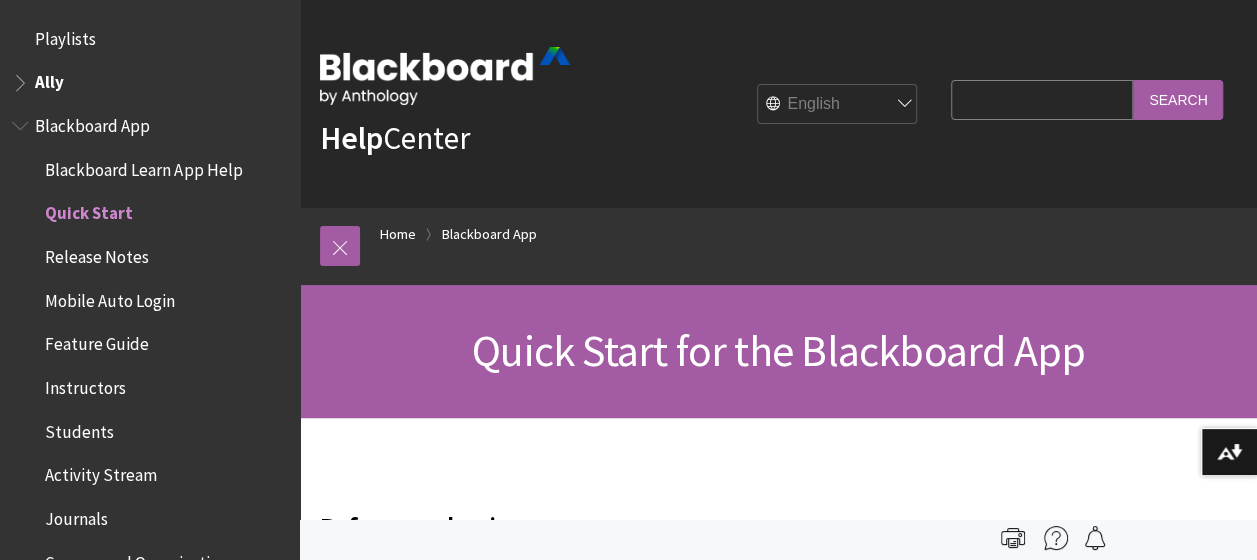 click at bounding box center (22, 78) 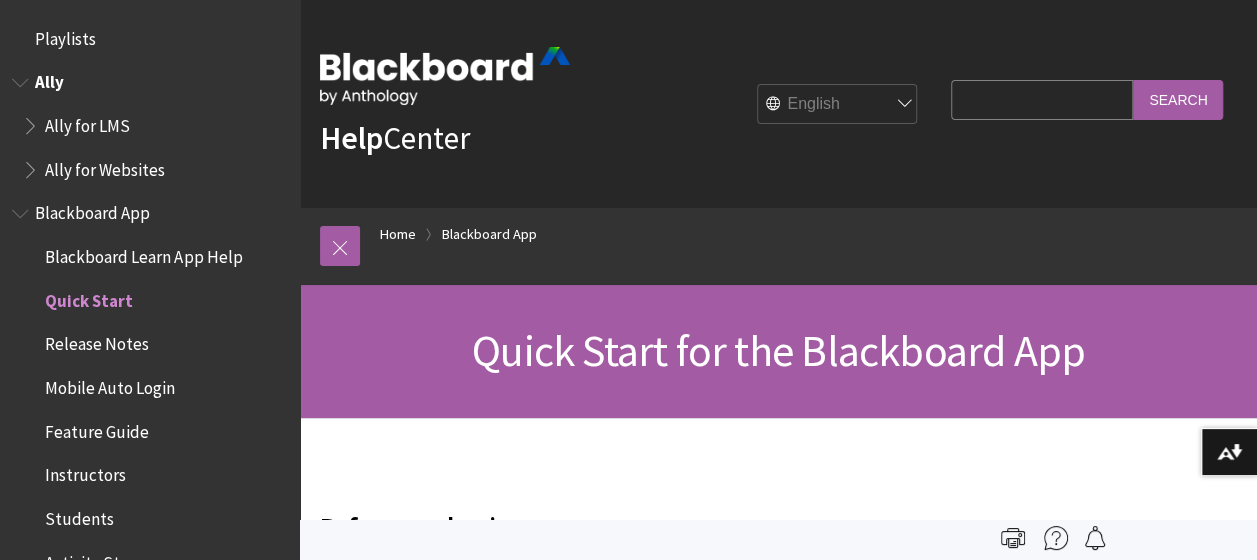 click at bounding box center (32, 121) 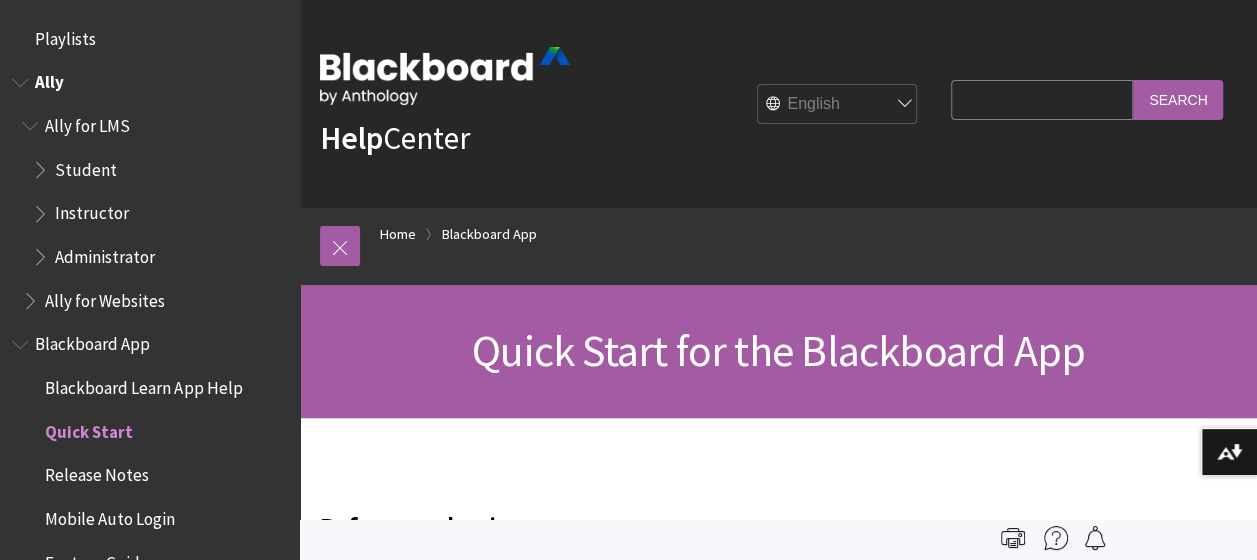 click at bounding box center [32, 296] 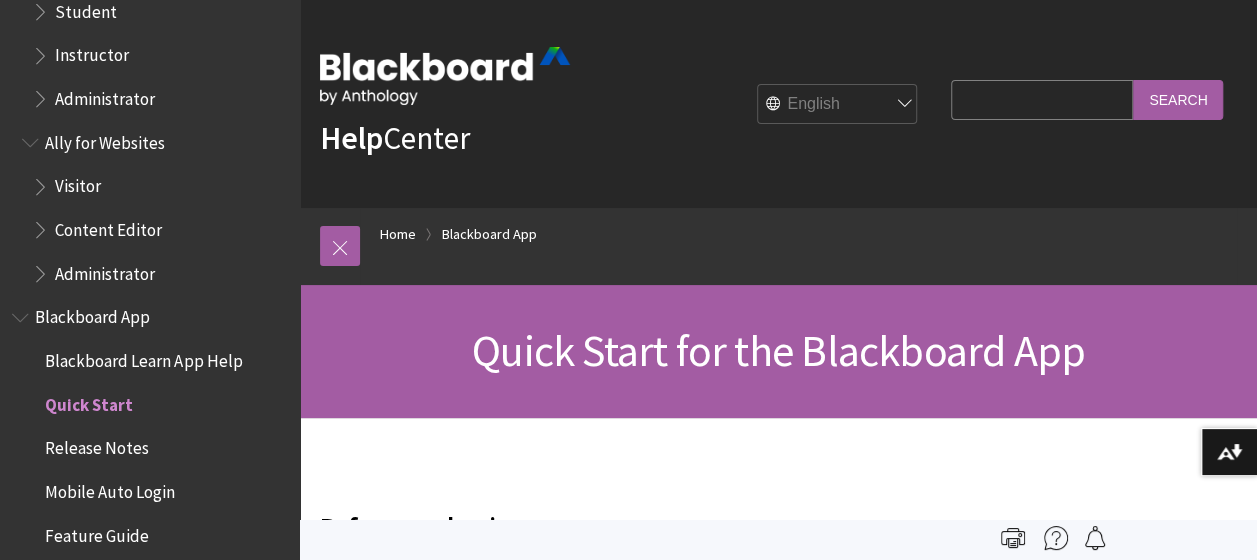 scroll, scrollTop: 300, scrollLeft: 0, axis: vertical 